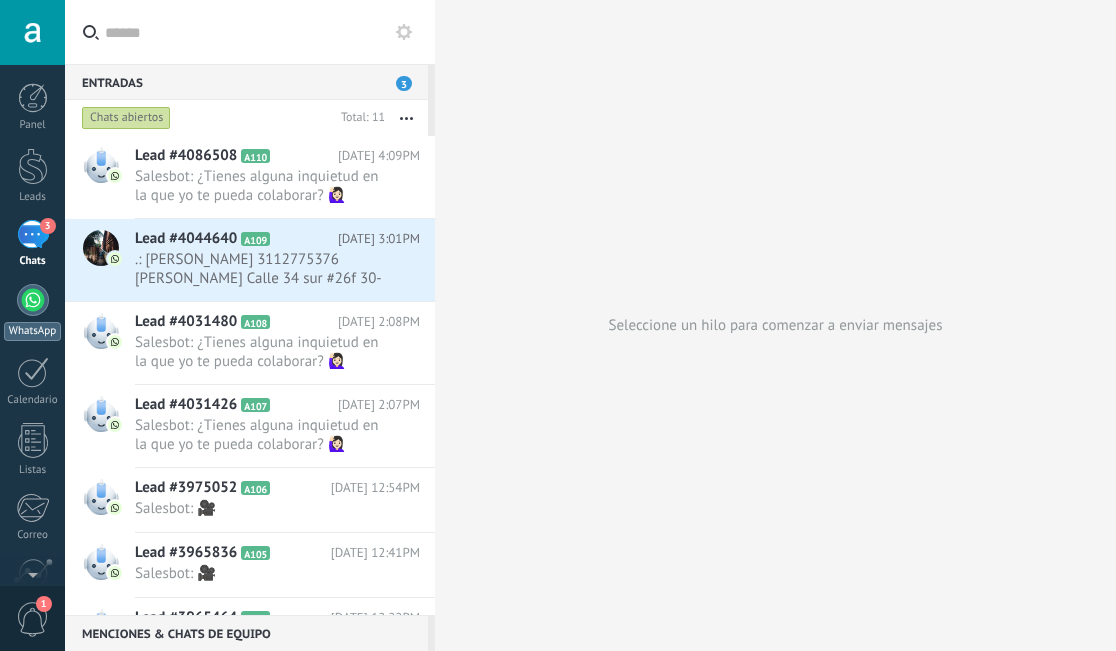 scroll, scrollTop: 0, scrollLeft: 0, axis: both 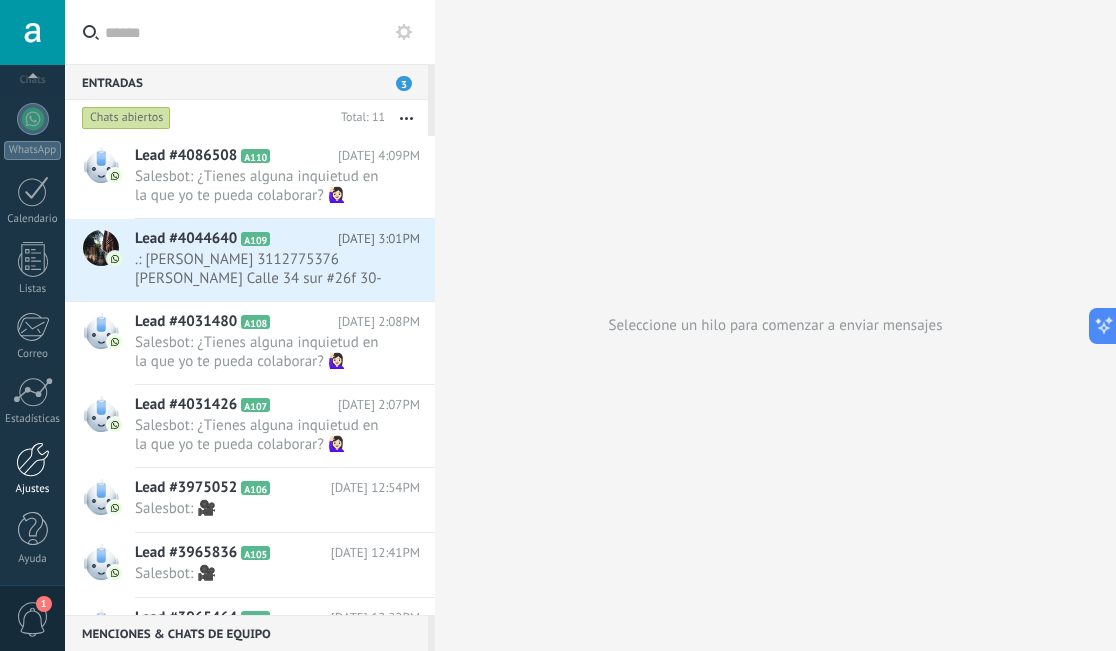 click on "Ajustes" at bounding box center [32, 469] 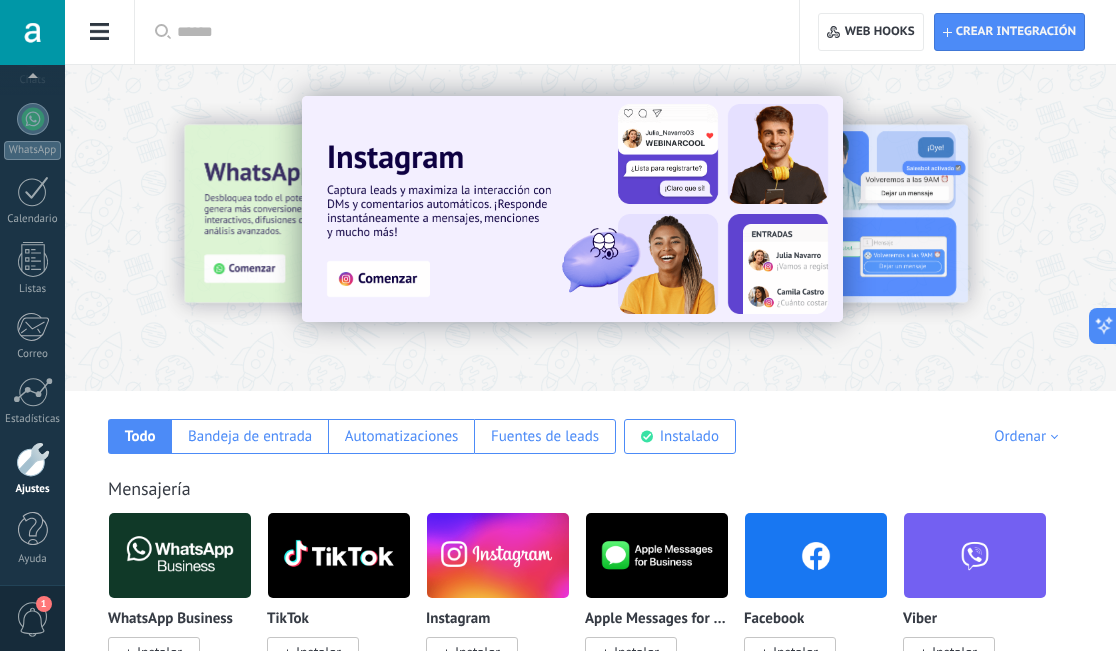 click at bounding box center [100, 32] 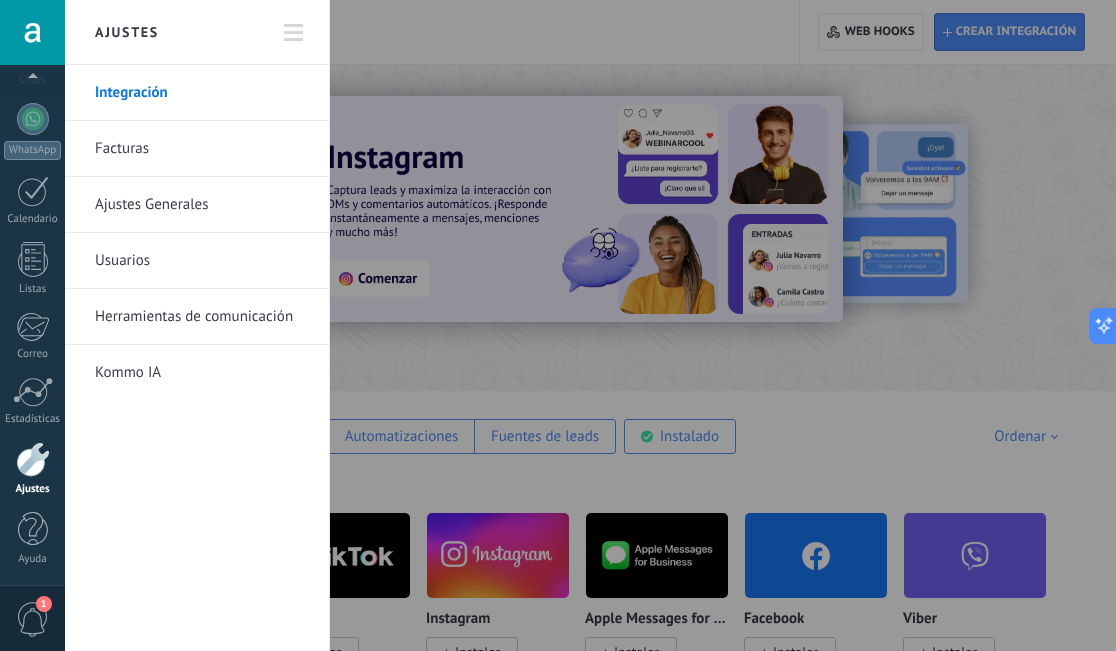 click on "Herramientas de comunicación" at bounding box center (202, 317) 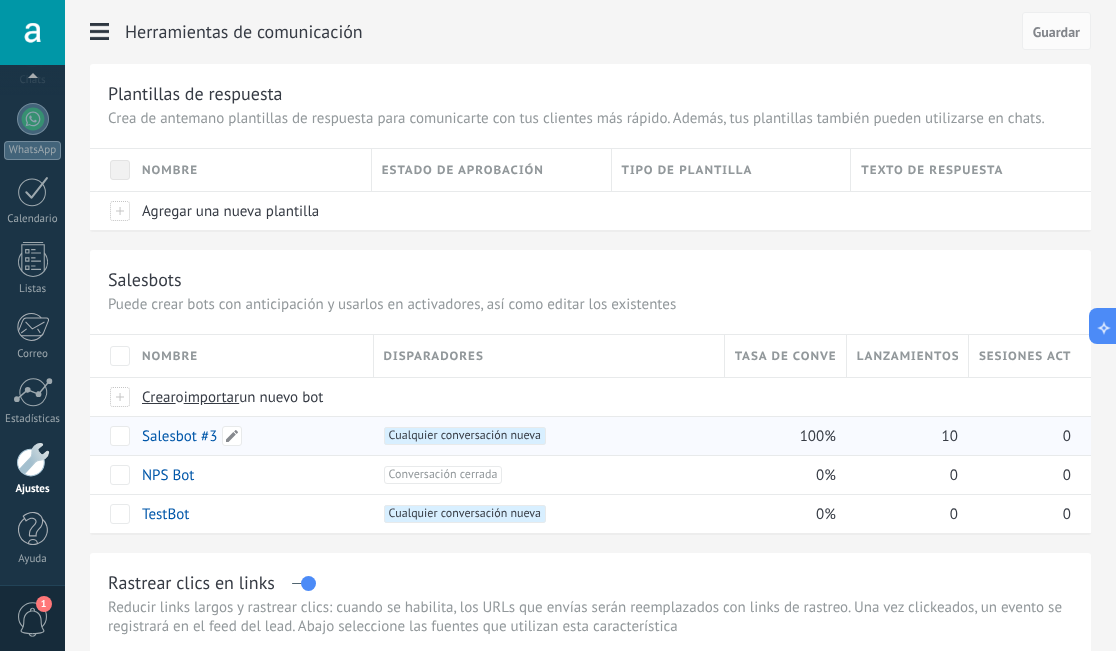 click on "Salesbot #3" at bounding box center [179, 436] 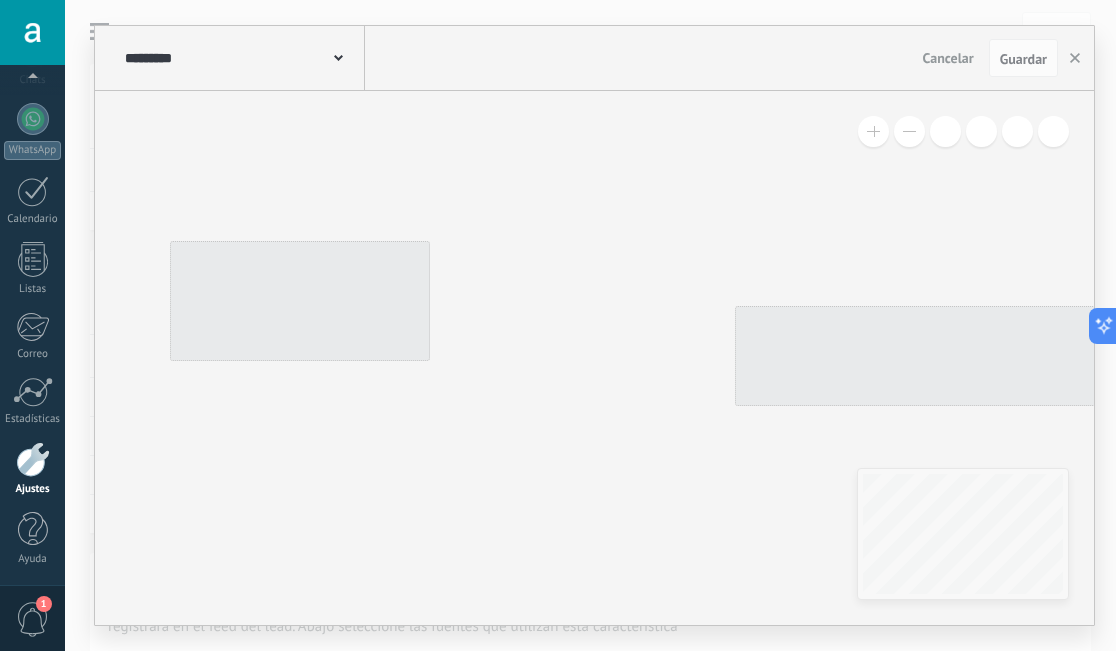 type on "**********" 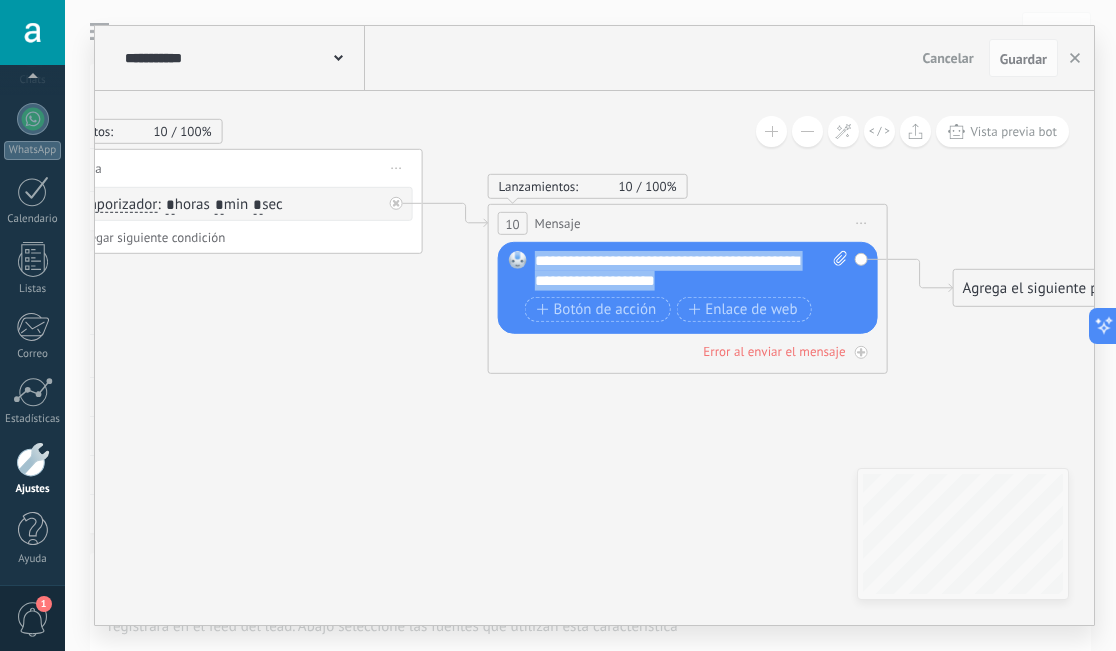 drag, startPoint x: 677, startPoint y: 288, endPoint x: 528, endPoint y: 254, distance: 152.82997 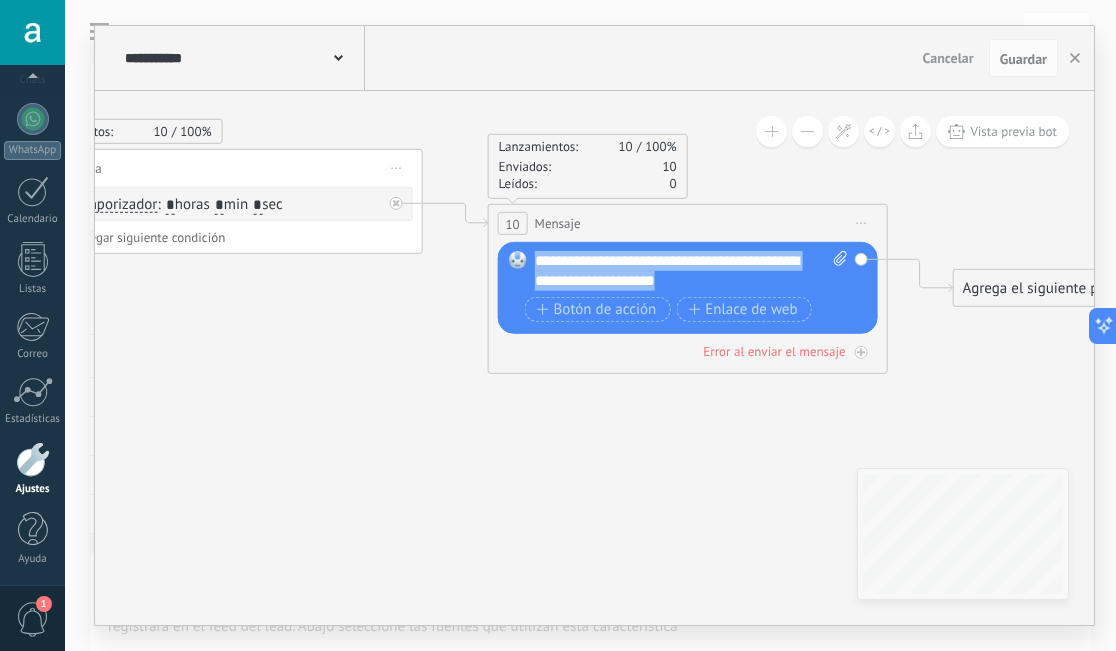 copy on "**********" 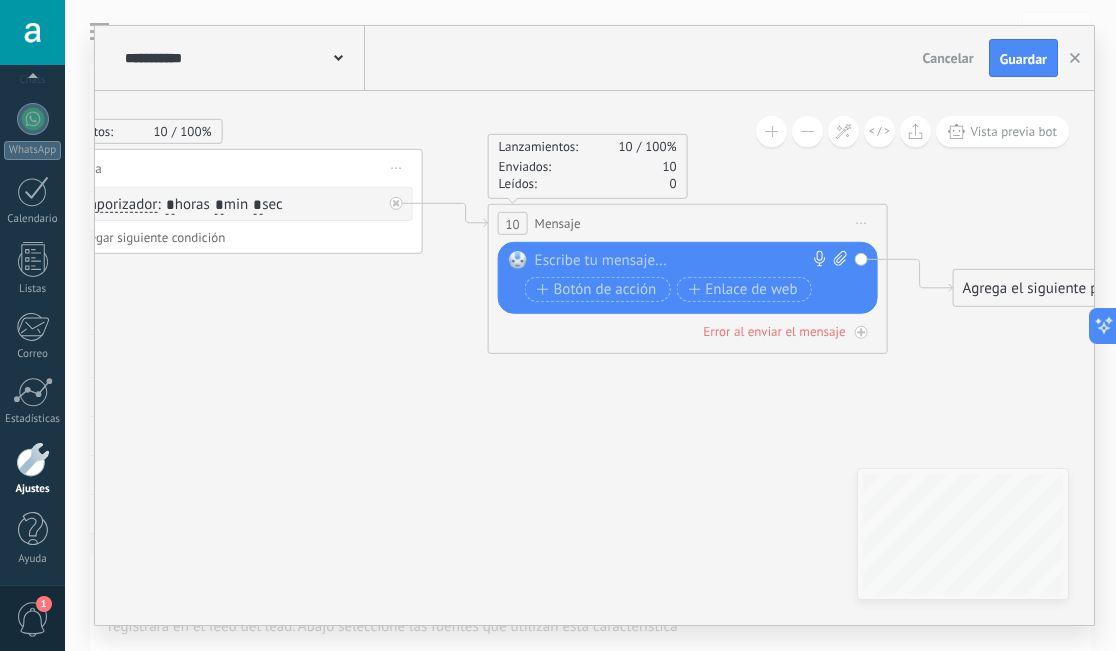click on "Iniciar vista previa aquí
Cambiar nombre
Duplicar
[GEOGRAPHIC_DATA]" at bounding box center [862, 223] 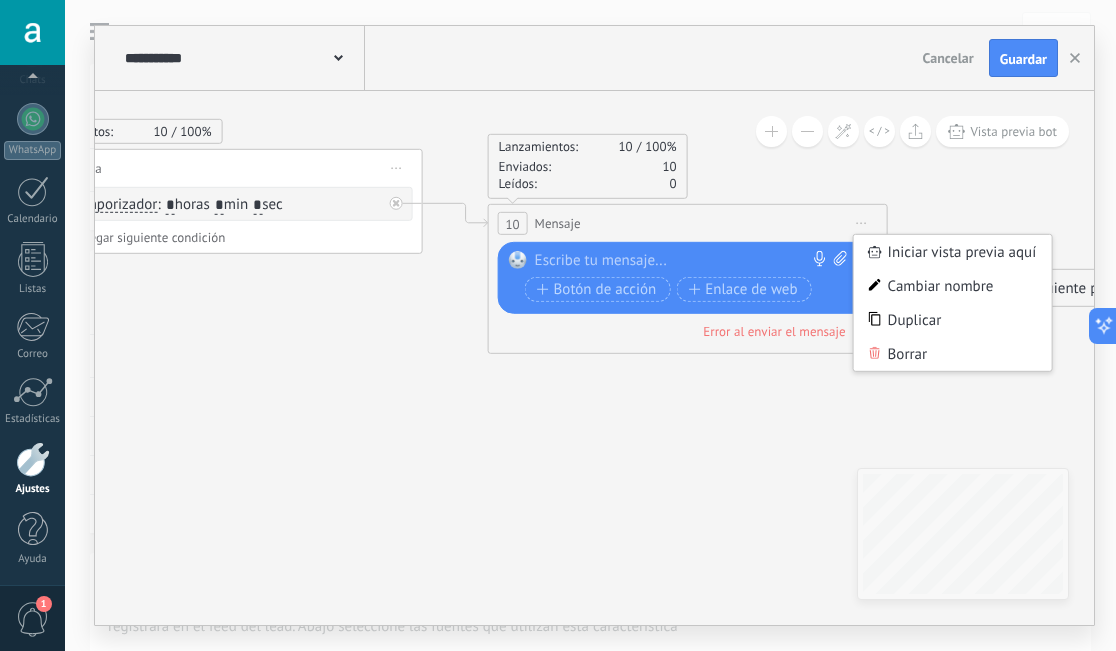 click 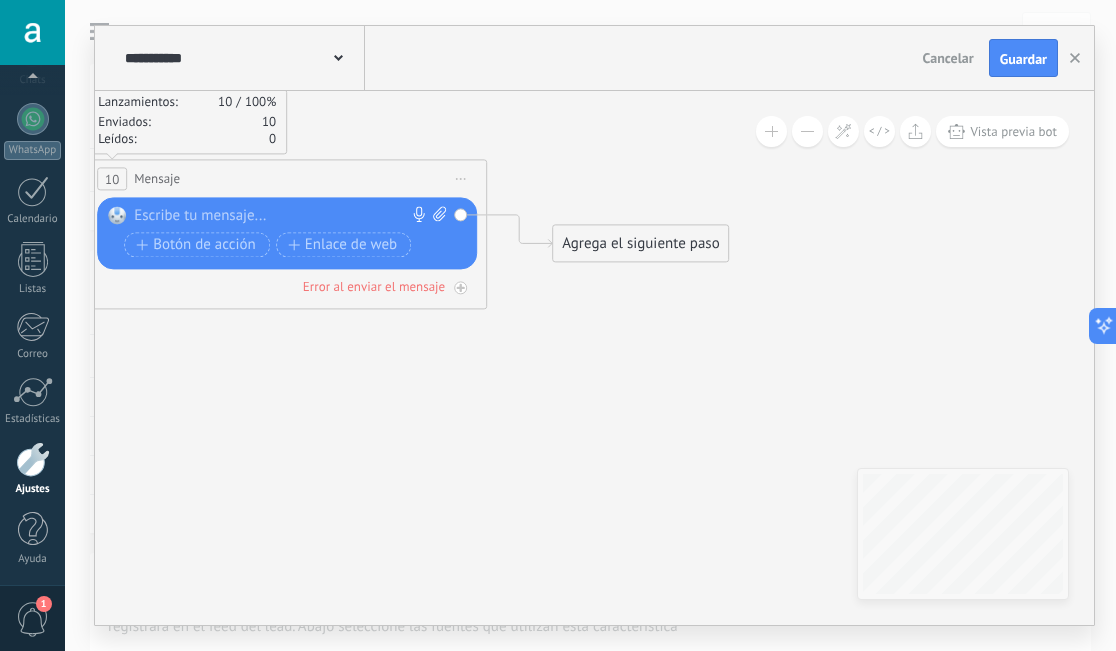 click on "Agrega el siguiente paso" at bounding box center [640, 243] 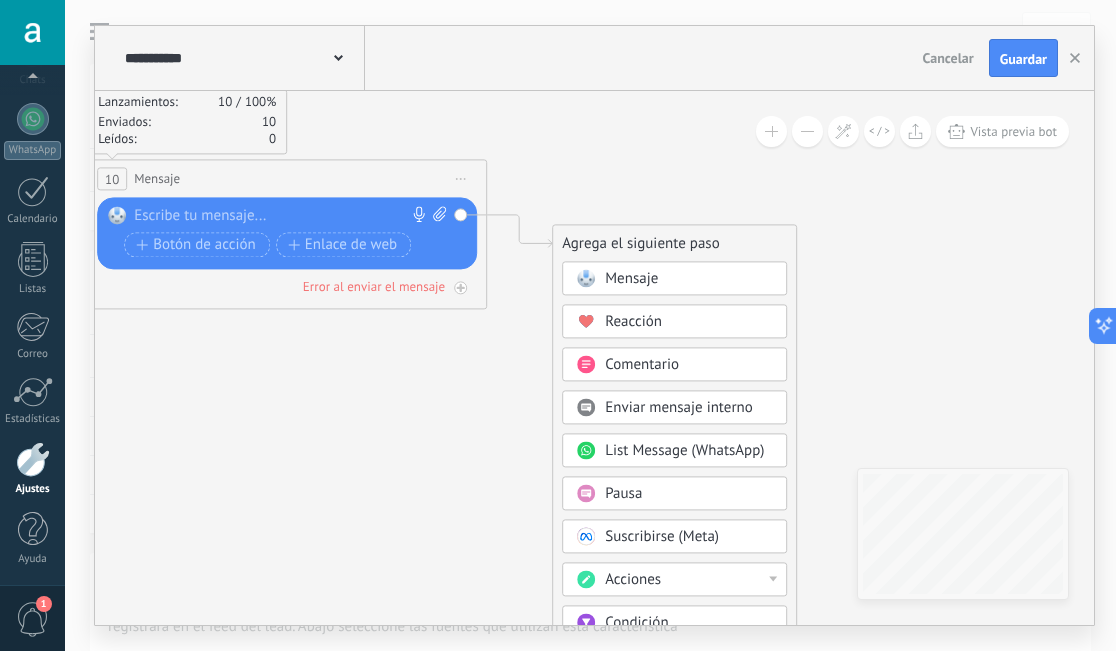 click on "Pausa" at bounding box center (623, 493) 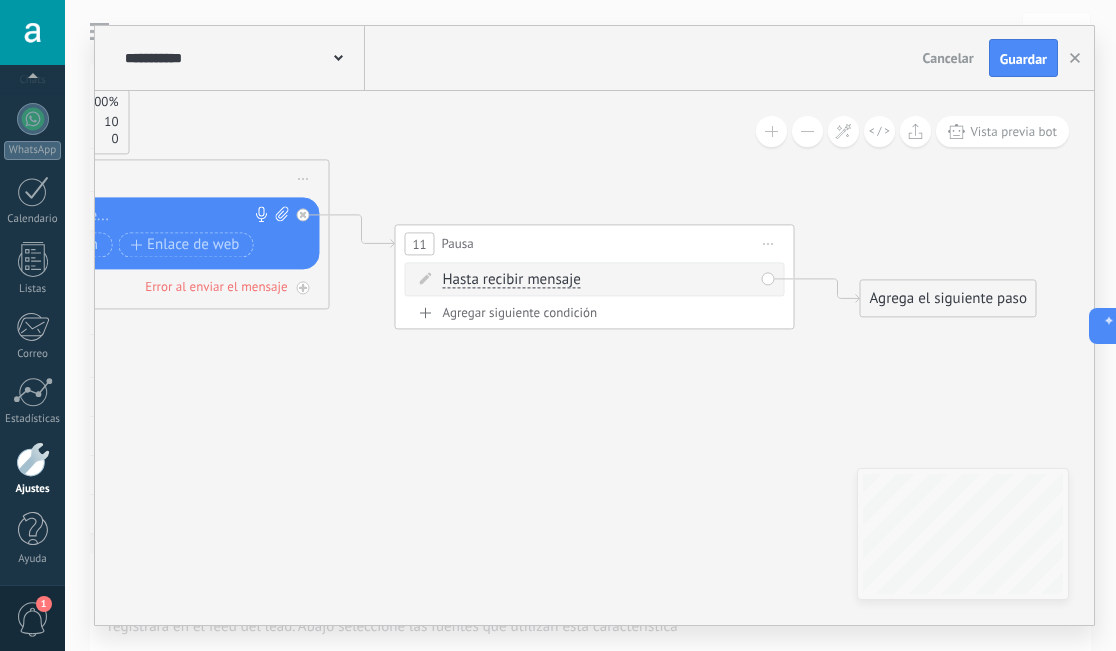 click on "Hasta recibir mensaje" at bounding box center (512, 280) 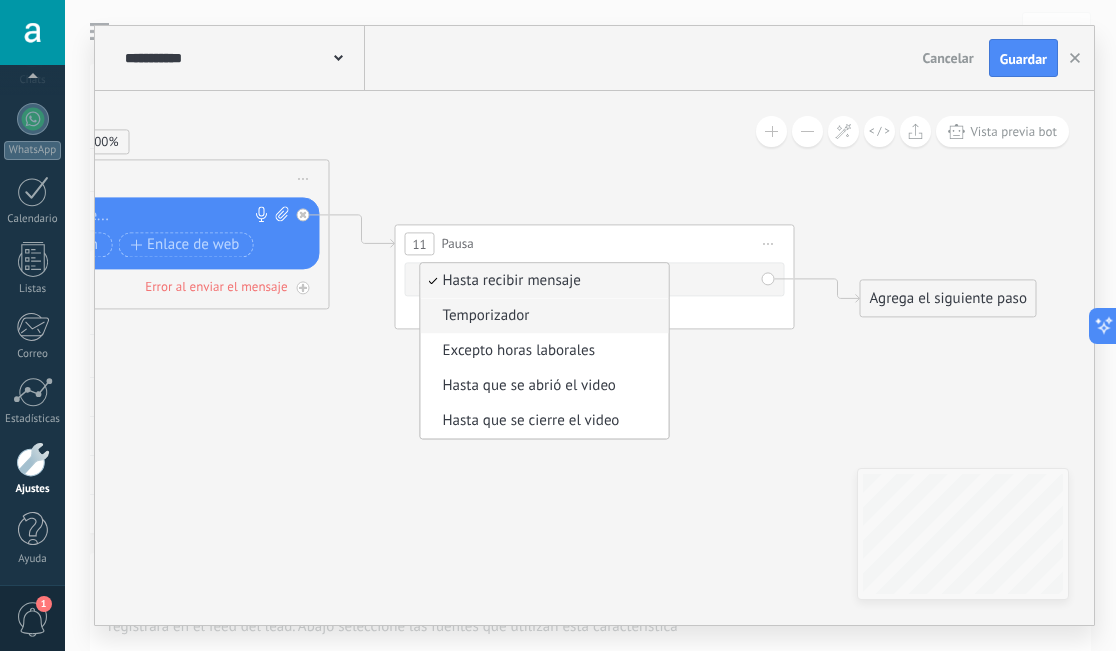 click on "Temporizador" at bounding box center [542, 316] 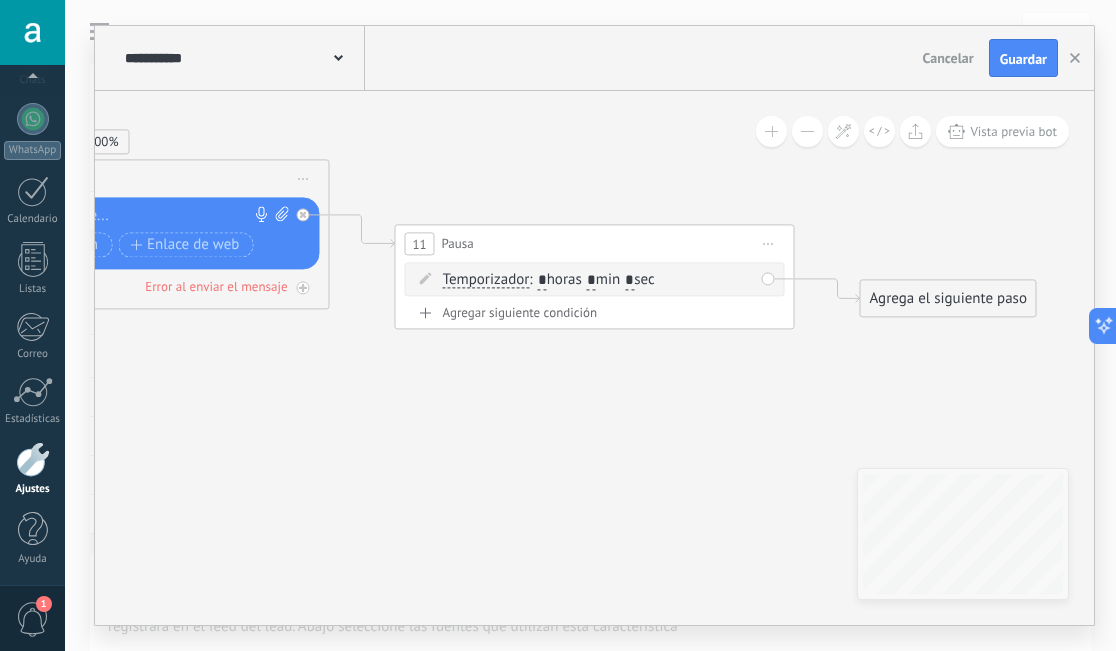 click on "*" at bounding box center (591, 281) 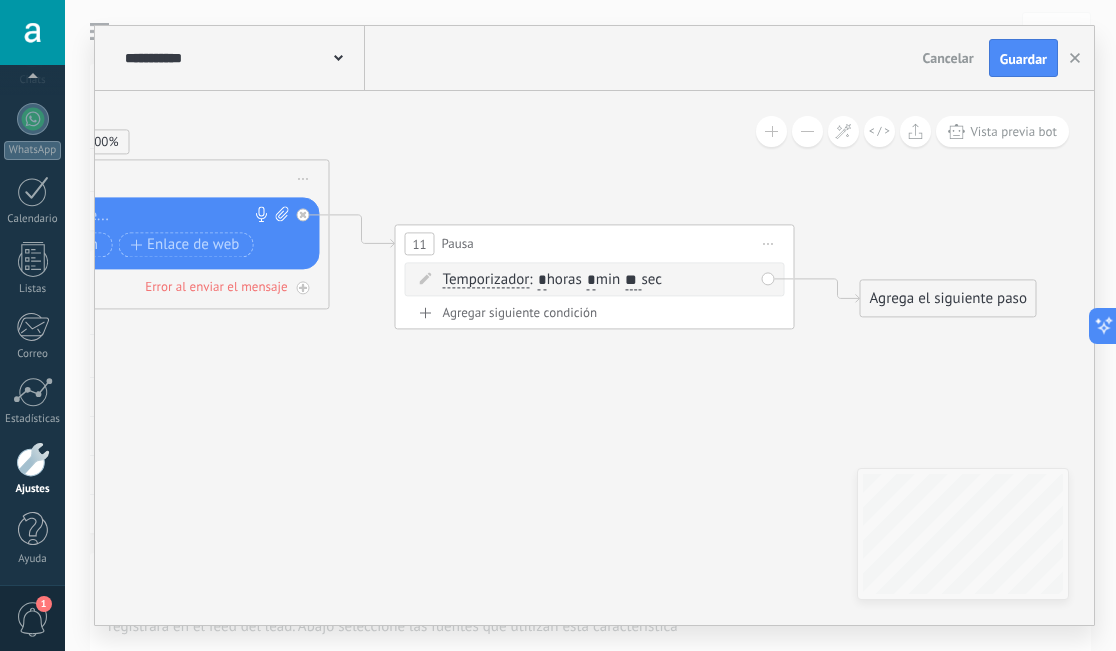 type on "**" 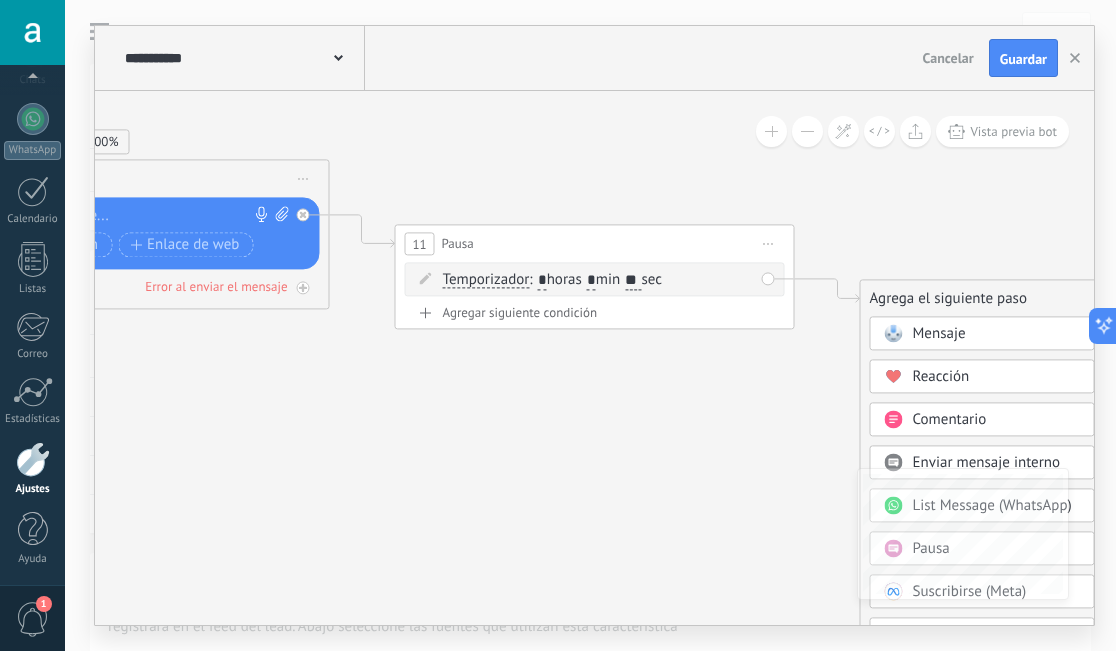 click on "Mensaje" at bounding box center [982, 333] 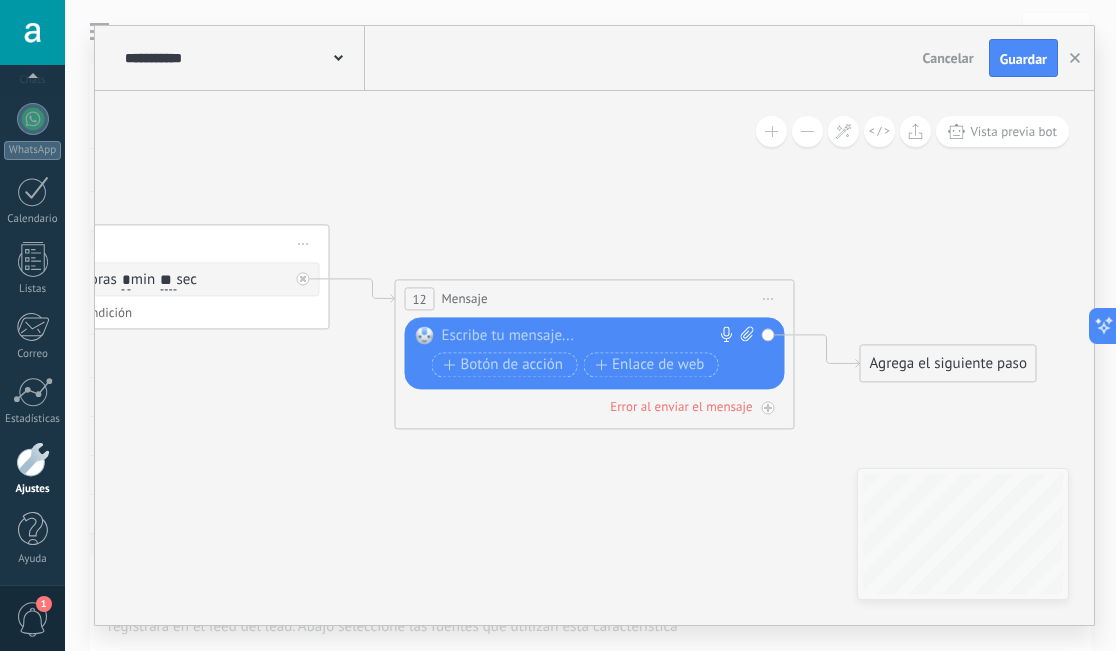 click at bounding box center [590, 336] 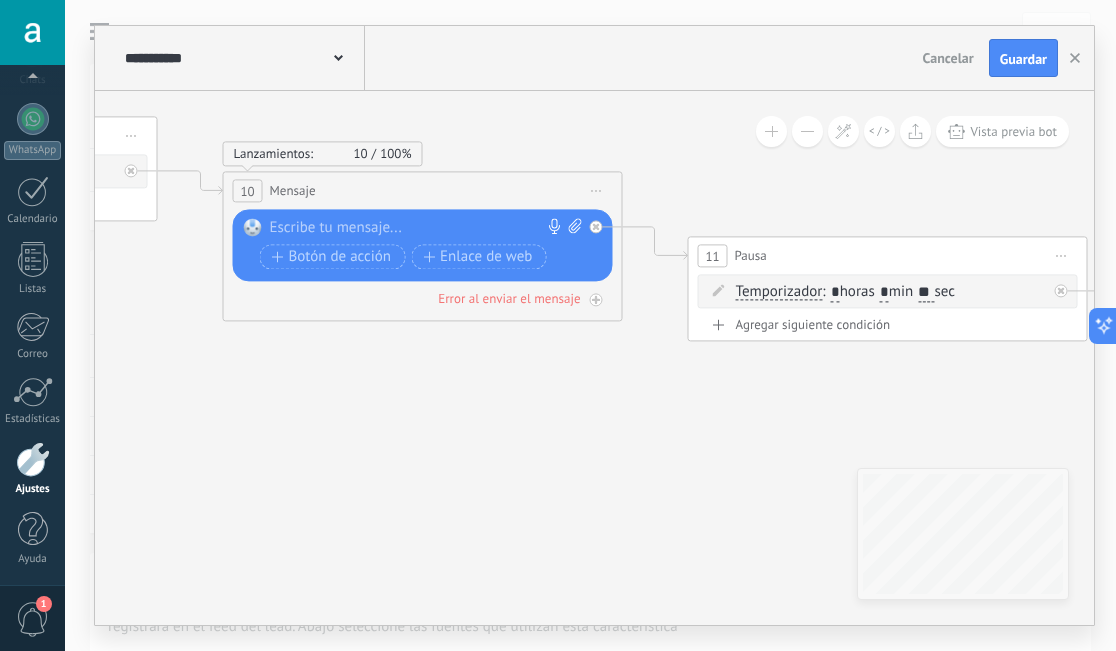 click at bounding box center [418, 228] 